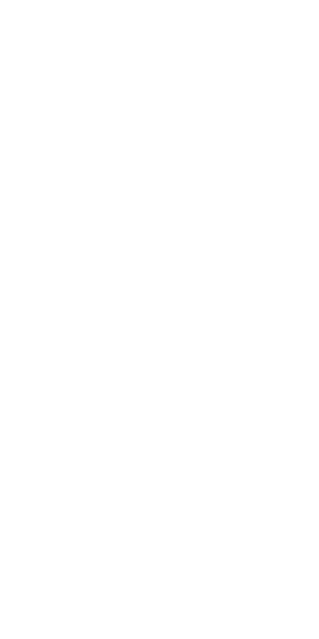 scroll, scrollTop: 0, scrollLeft: 0, axis: both 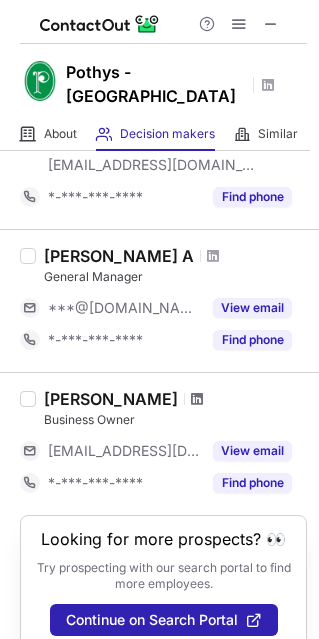 click at bounding box center (197, 399) 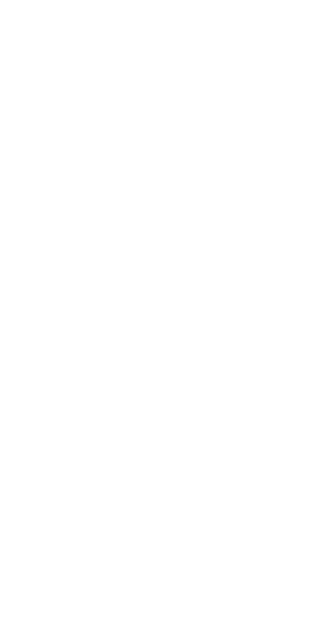 scroll, scrollTop: 0, scrollLeft: 0, axis: both 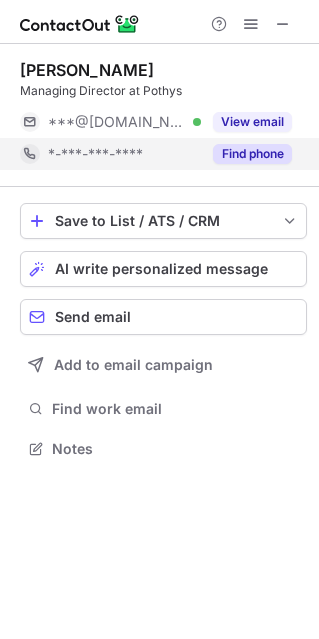click on "Find phone" at bounding box center [252, 154] 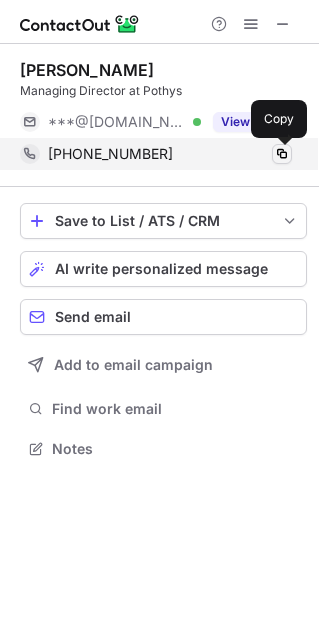click at bounding box center (282, 154) 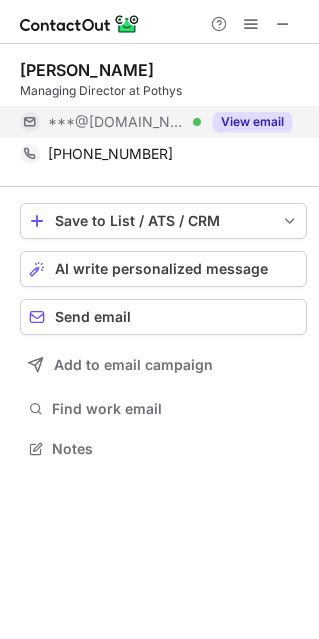 click on "View email" at bounding box center [252, 122] 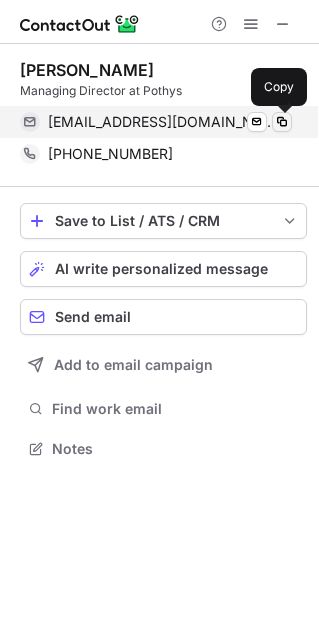 click at bounding box center [282, 122] 